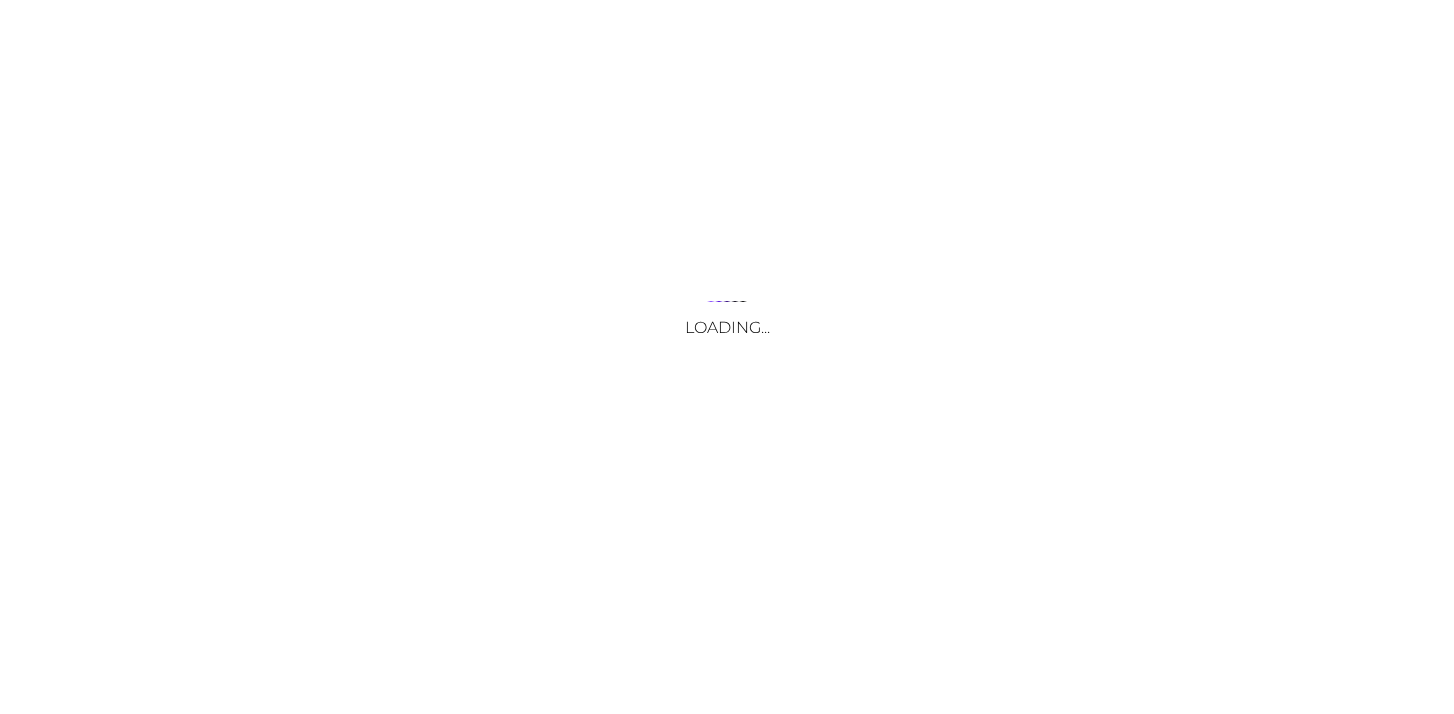 scroll, scrollTop: 0, scrollLeft: 0, axis: both 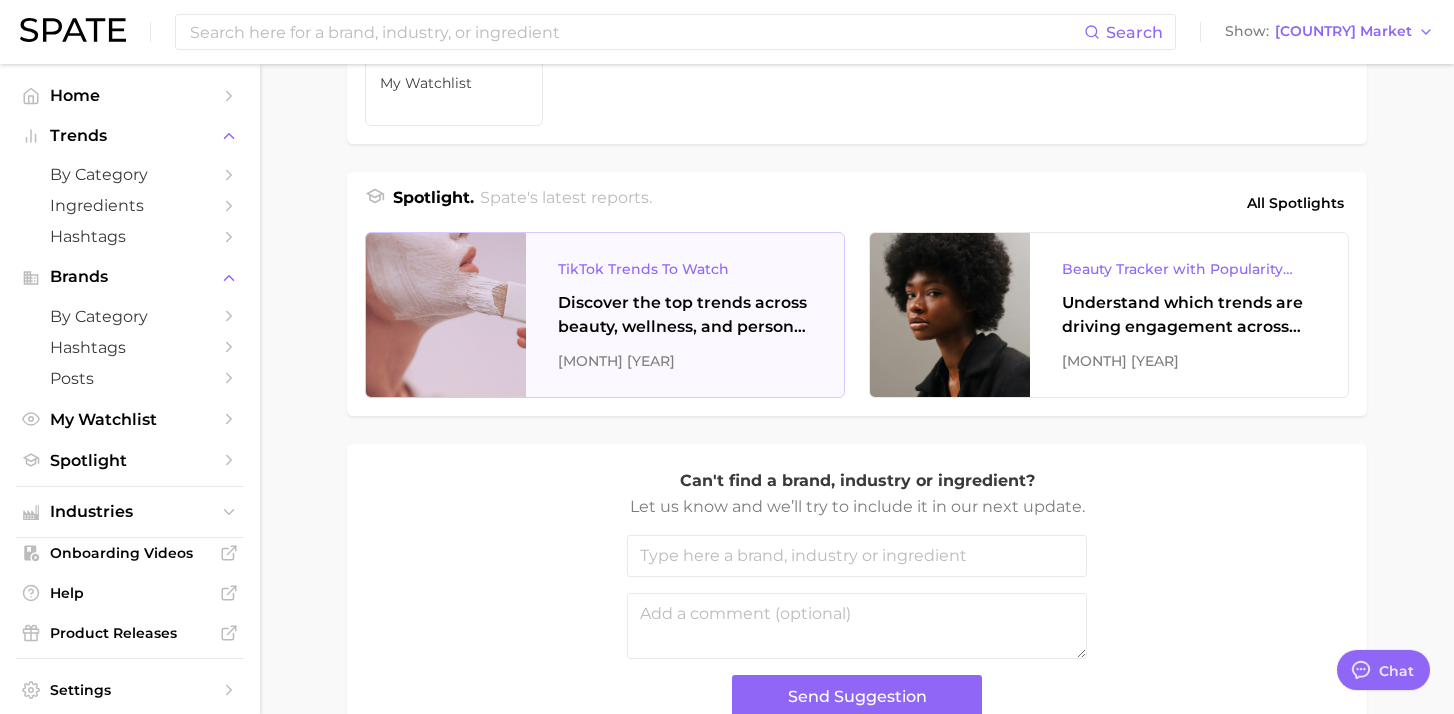 click on "UK TikTok Trends To Watch" at bounding box center [685, 269] 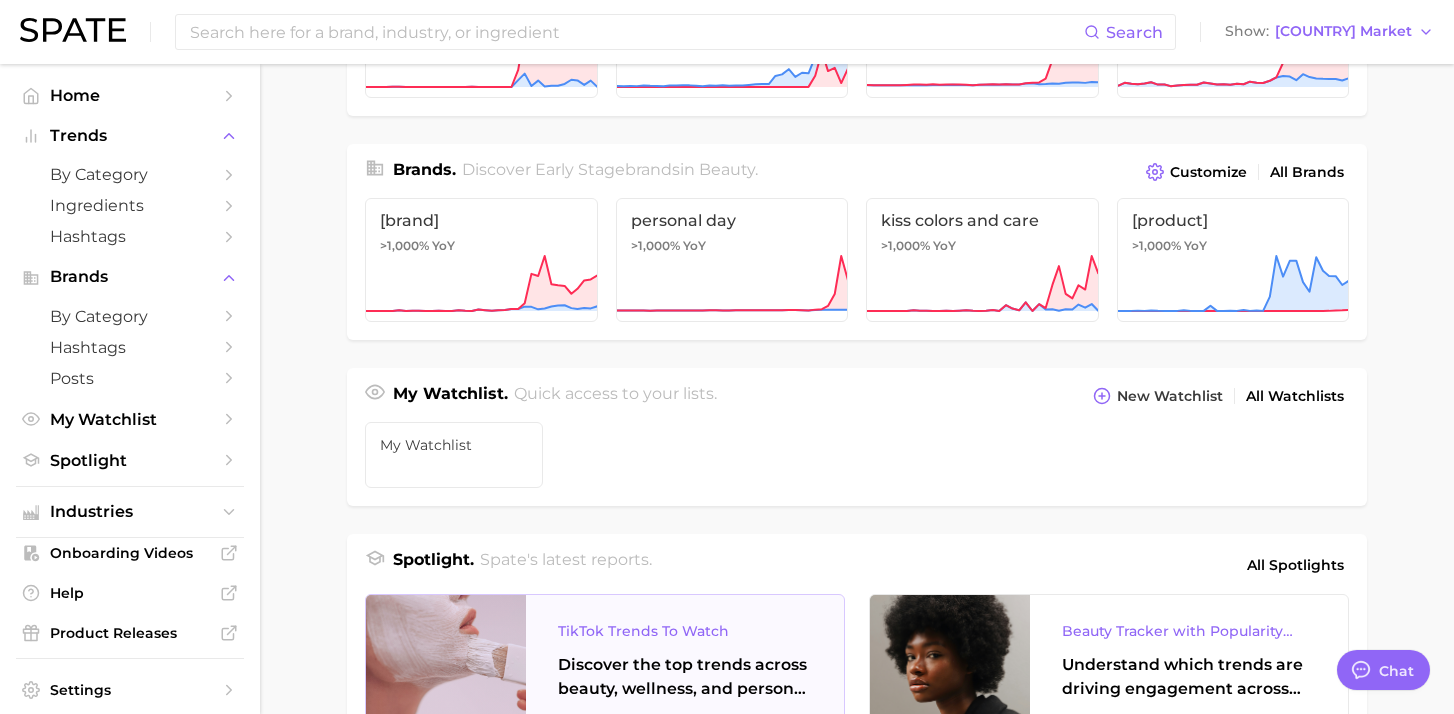 scroll, scrollTop: 418, scrollLeft: 0, axis: vertical 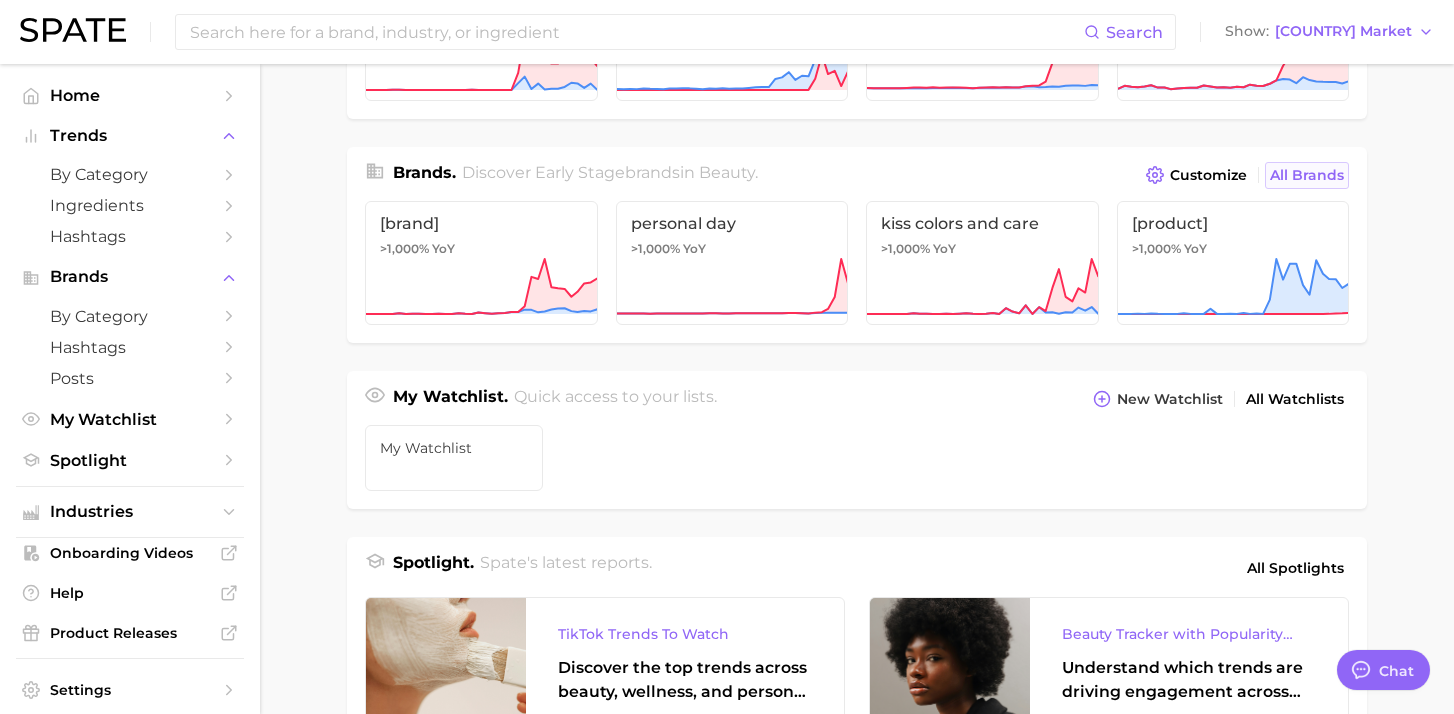 click on "All Brands" at bounding box center (1307, 175) 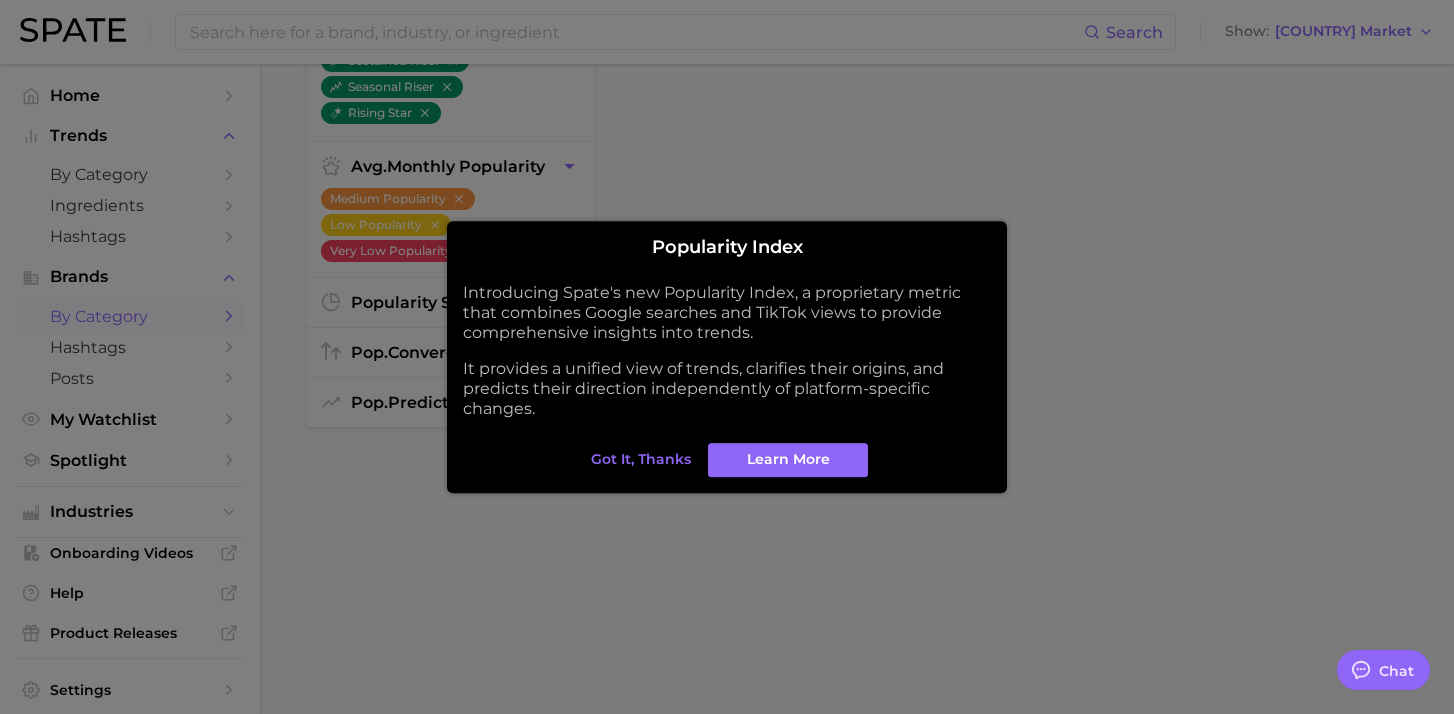 scroll, scrollTop: 0, scrollLeft: 0, axis: both 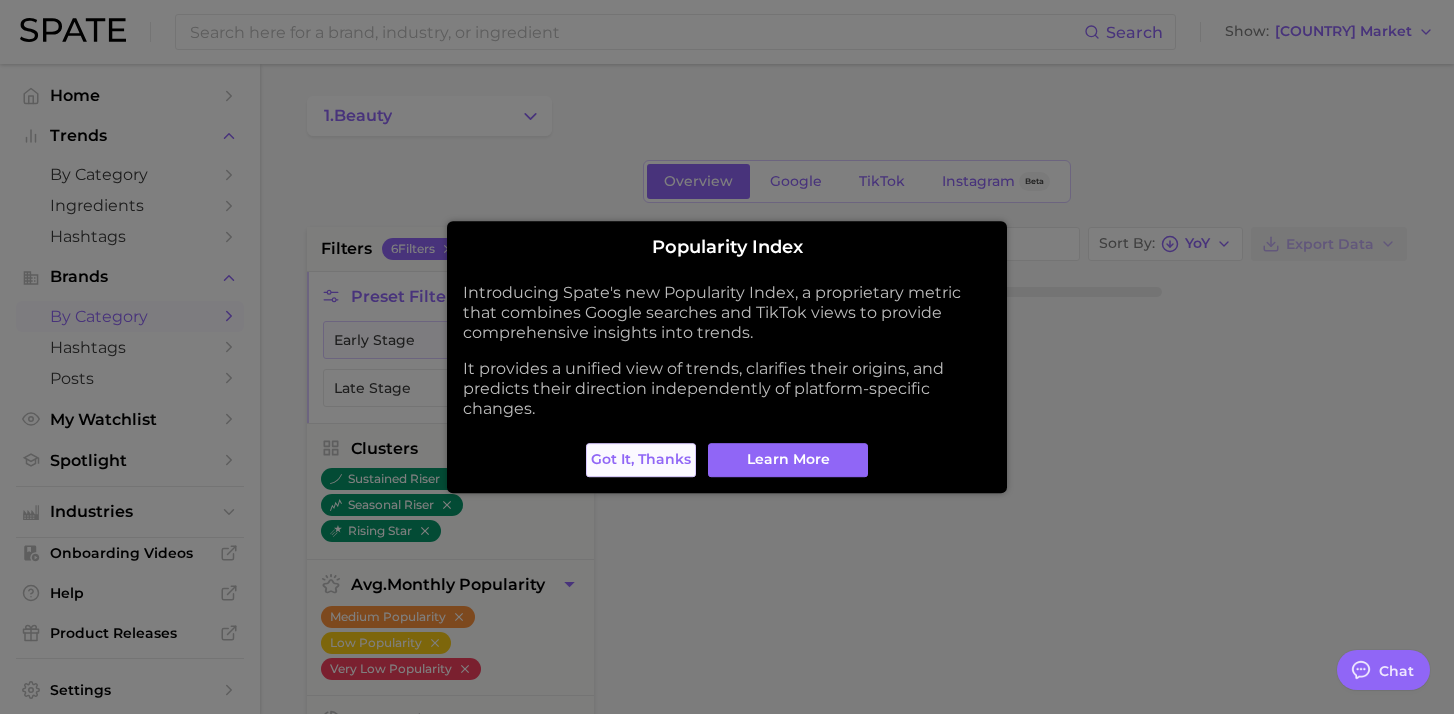 click on "Got it, thanks" at bounding box center (641, 460) 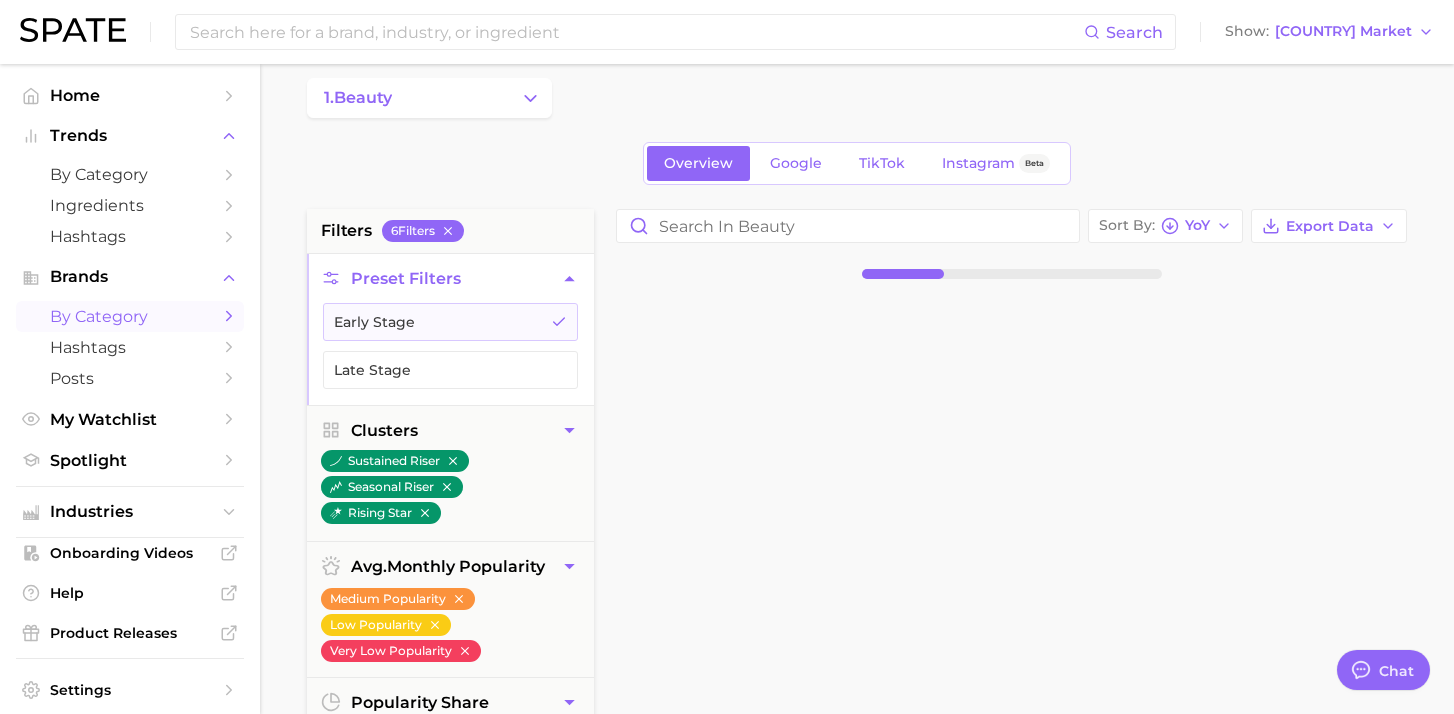 scroll, scrollTop: 22, scrollLeft: 0, axis: vertical 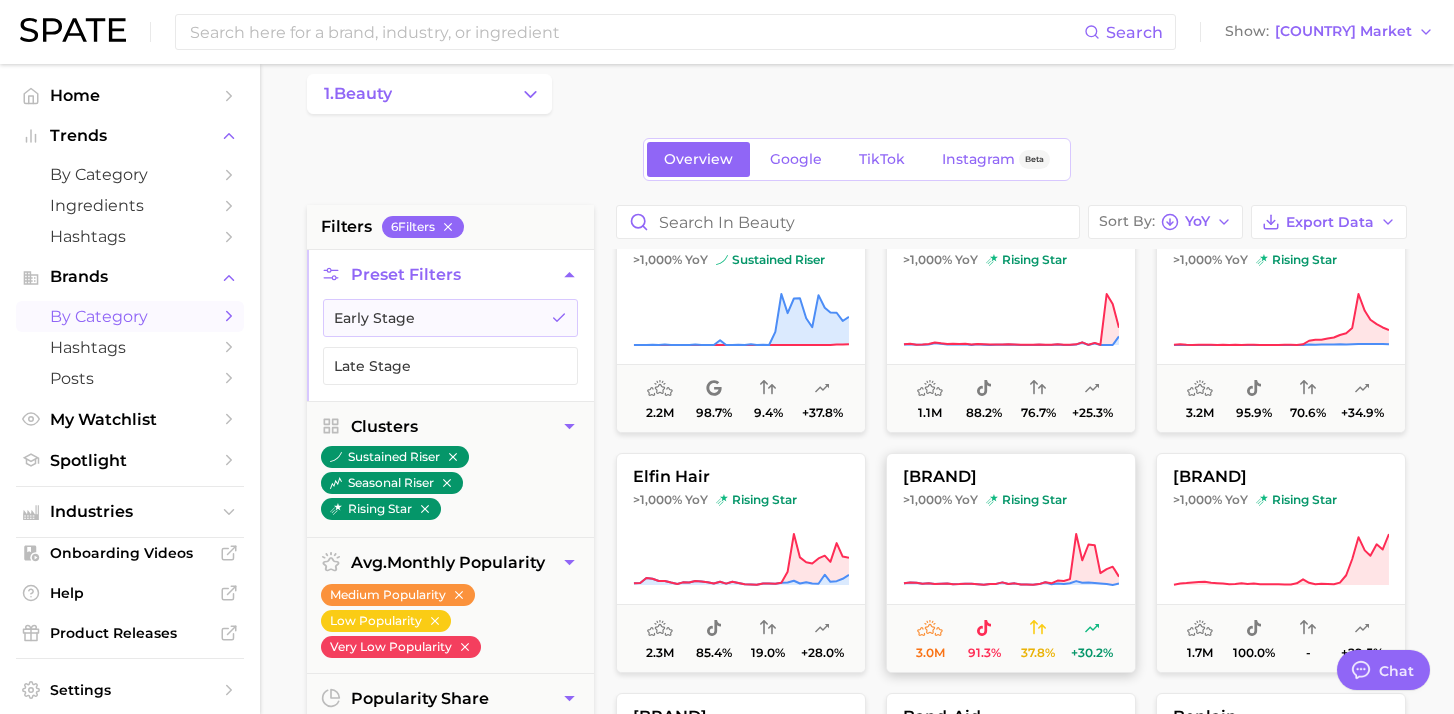 click on ">1,000%   YoY rising star" at bounding box center (1011, 500) 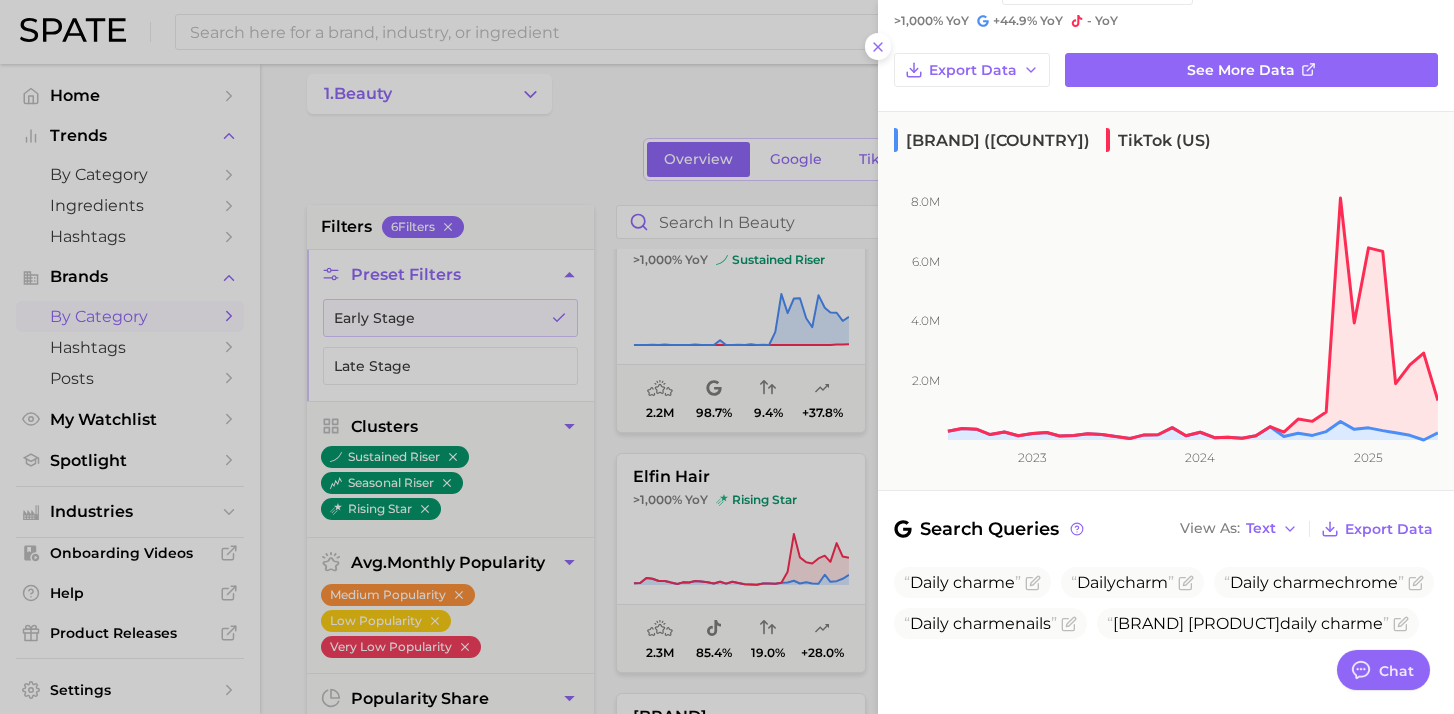 scroll, scrollTop: 0, scrollLeft: 0, axis: both 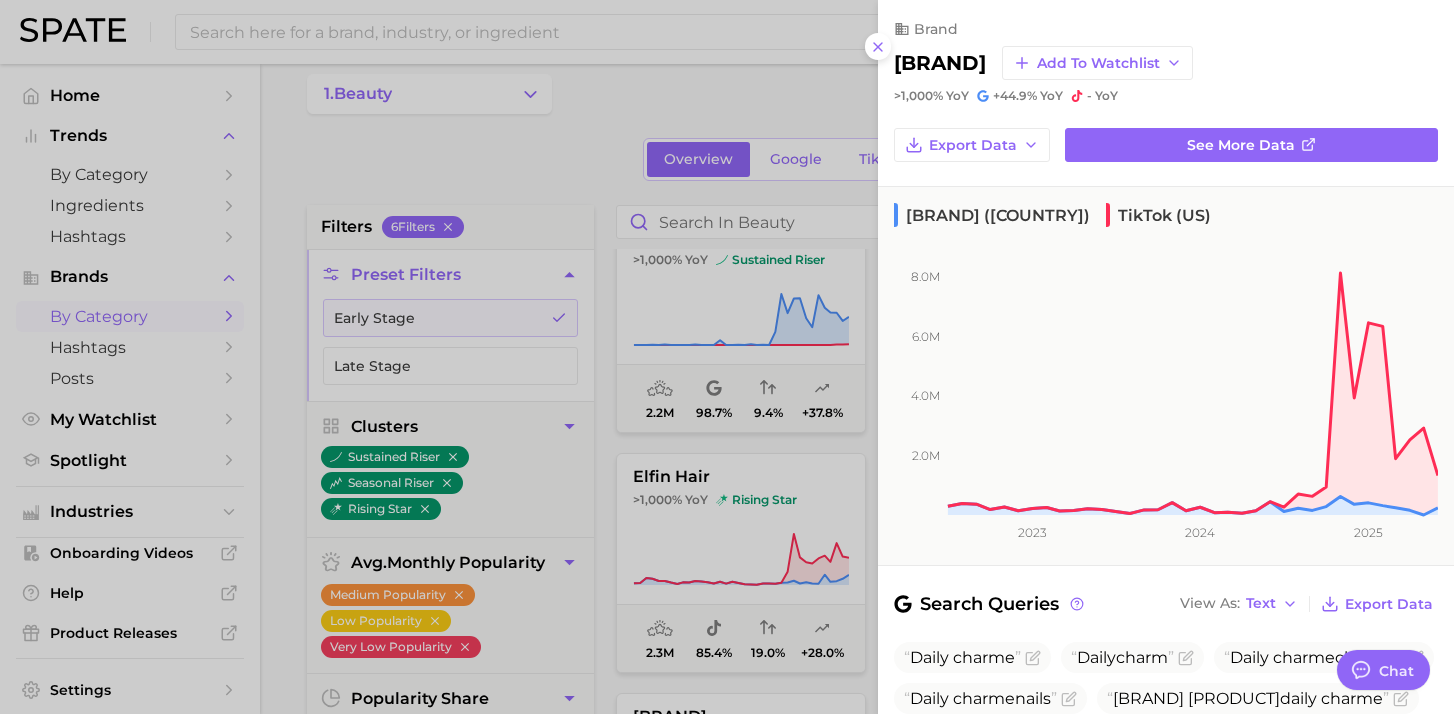 click on "daily charme" at bounding box center [940, 63] 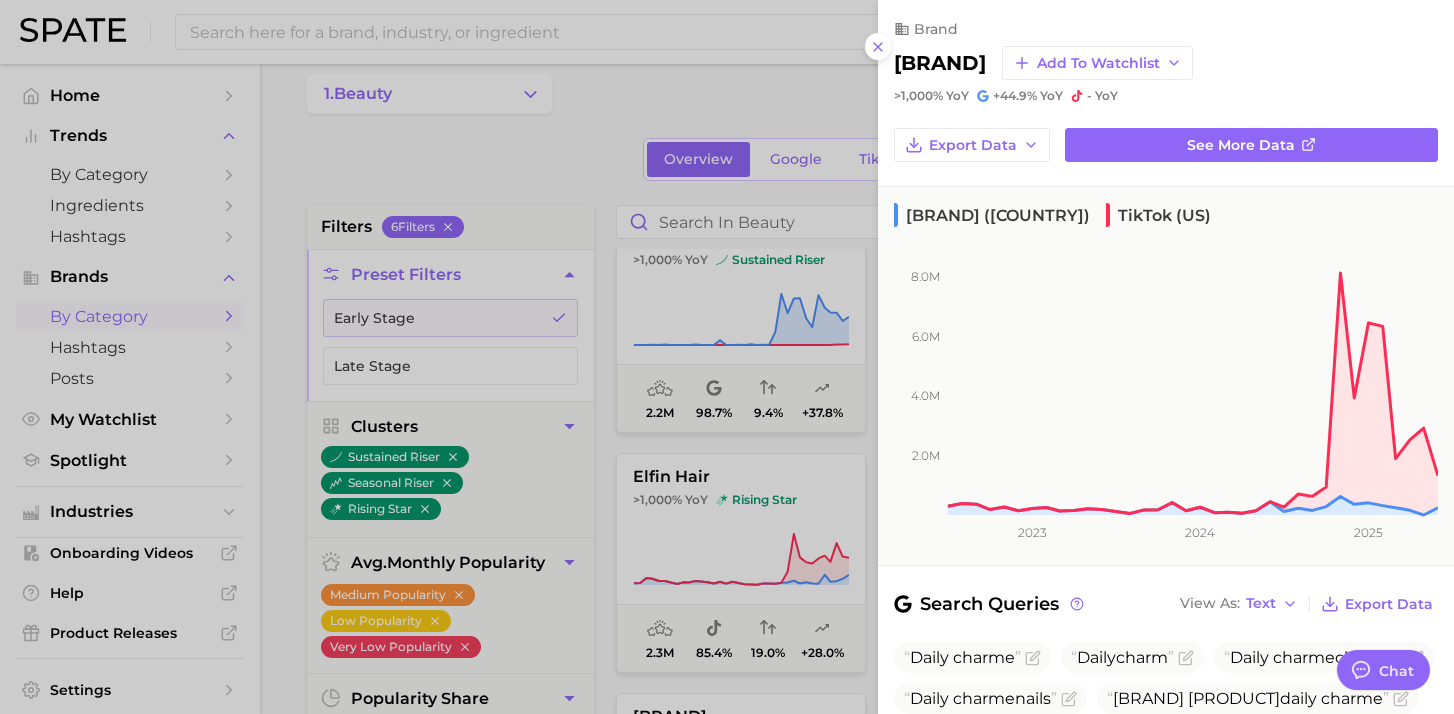 drag, startPoint x: 1030, startPoint y: 69, endPoint x: 896, endPoint y: 63, distance: 134.13426 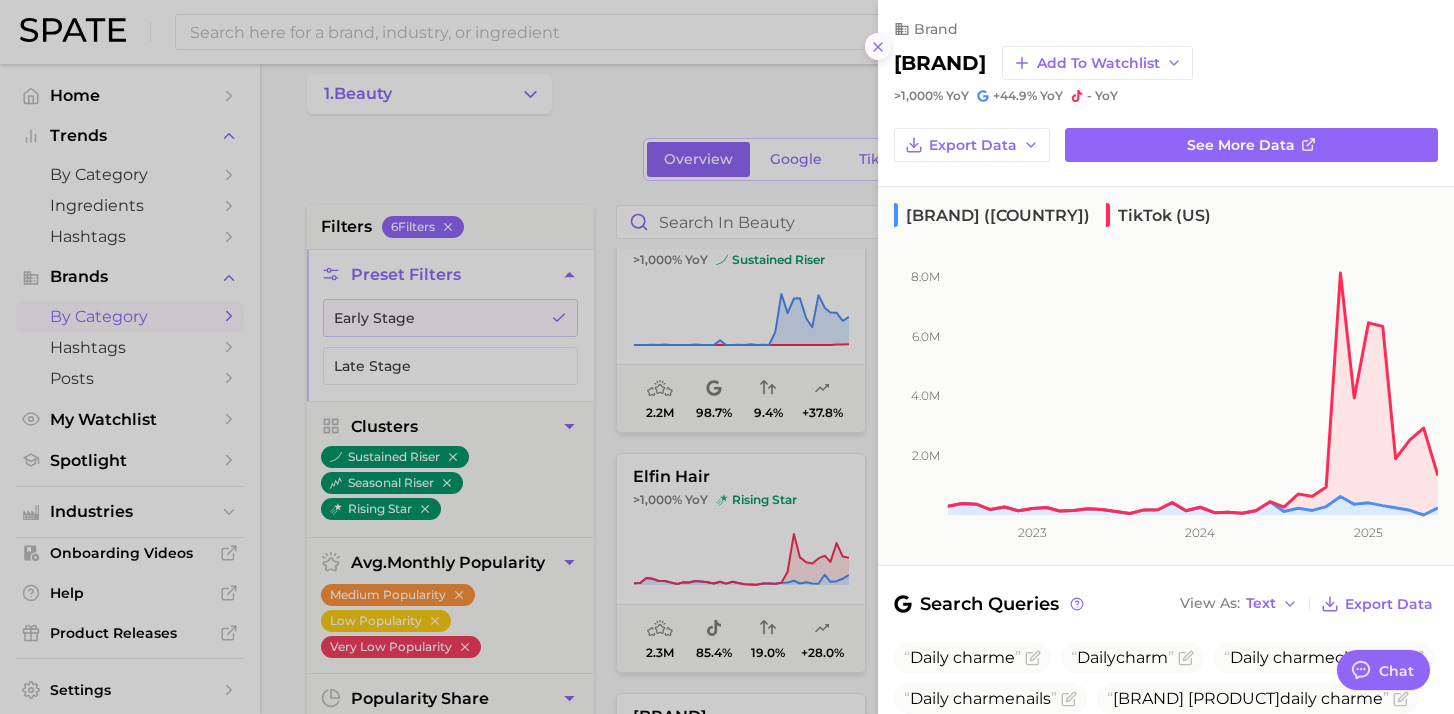 click 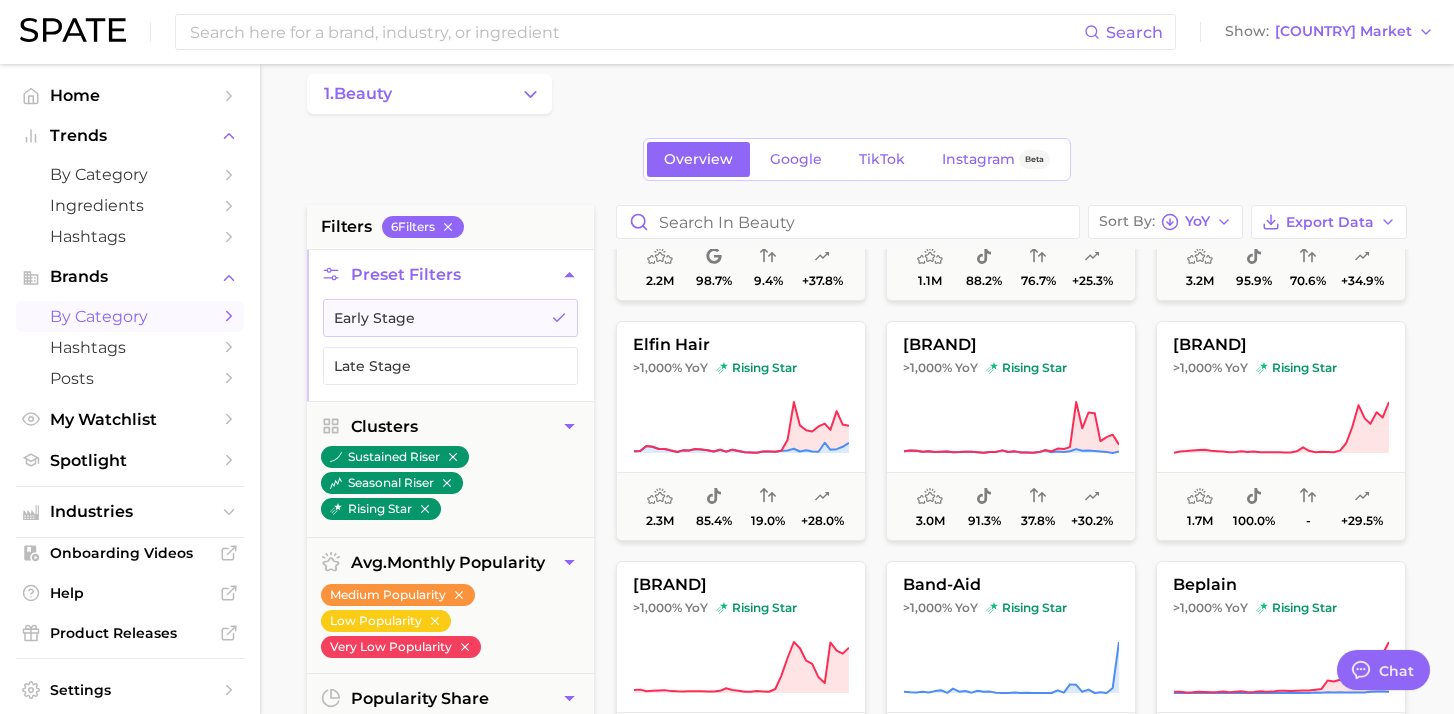 scroll, scrollTop: 429, scrollLeft: 0, axis: vertical 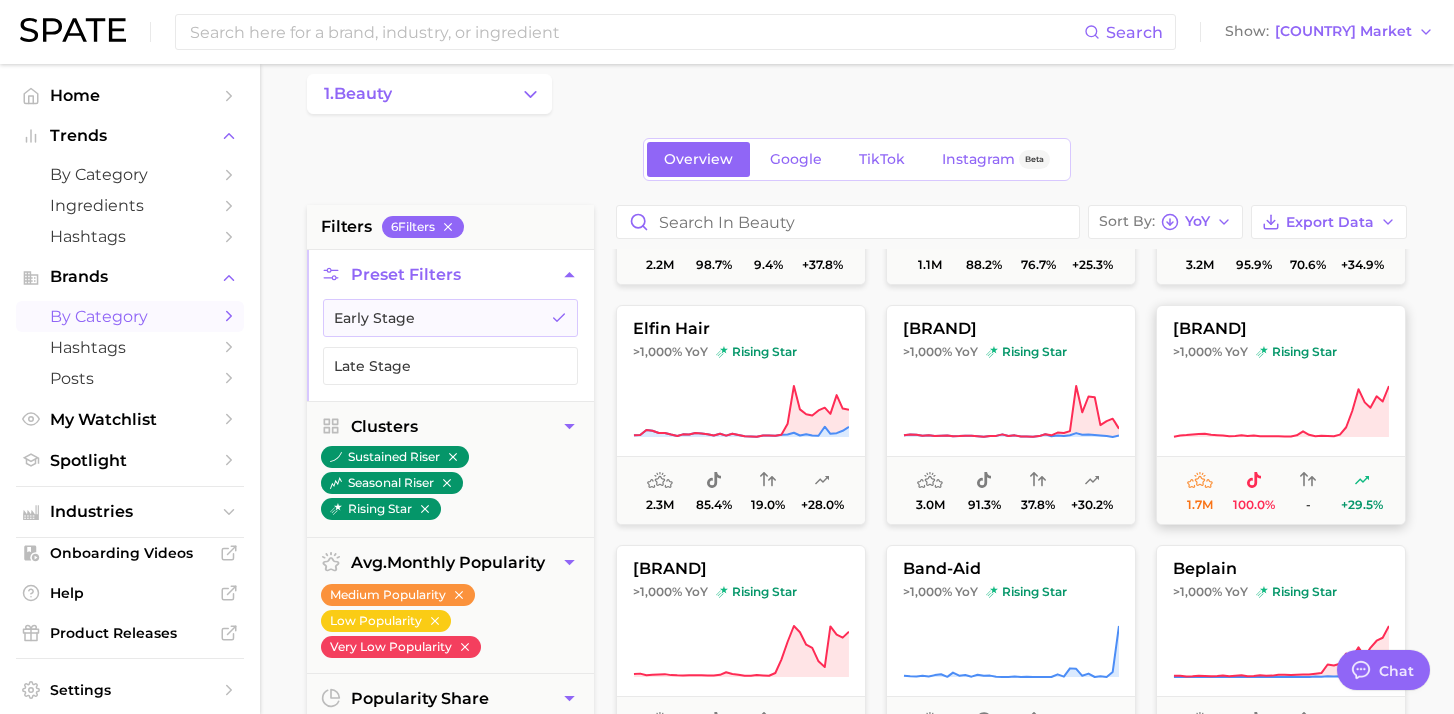 click on "megared" at bounding box center (1281, 329) 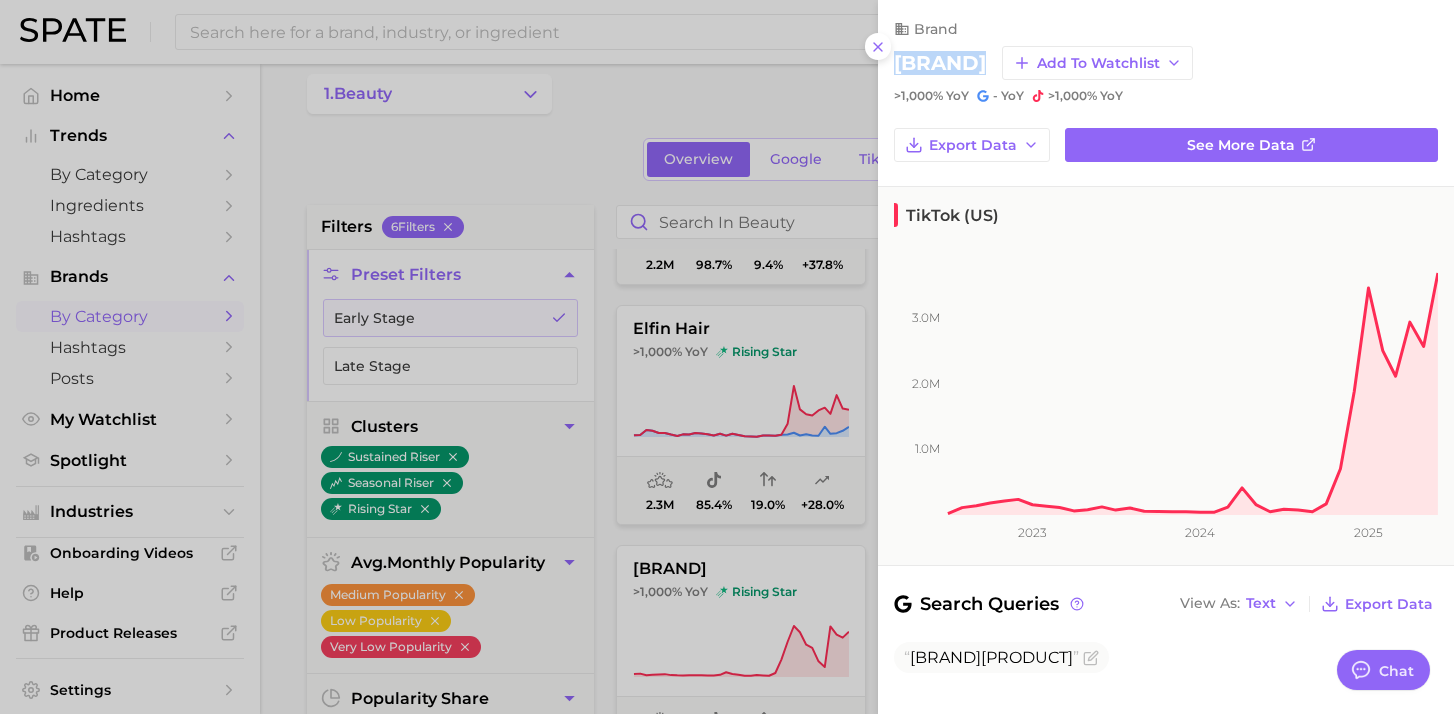 drag, startPoint x: 989, startPoint y: 61, endPoint x: 881, endPoint y: 61, distance: 108 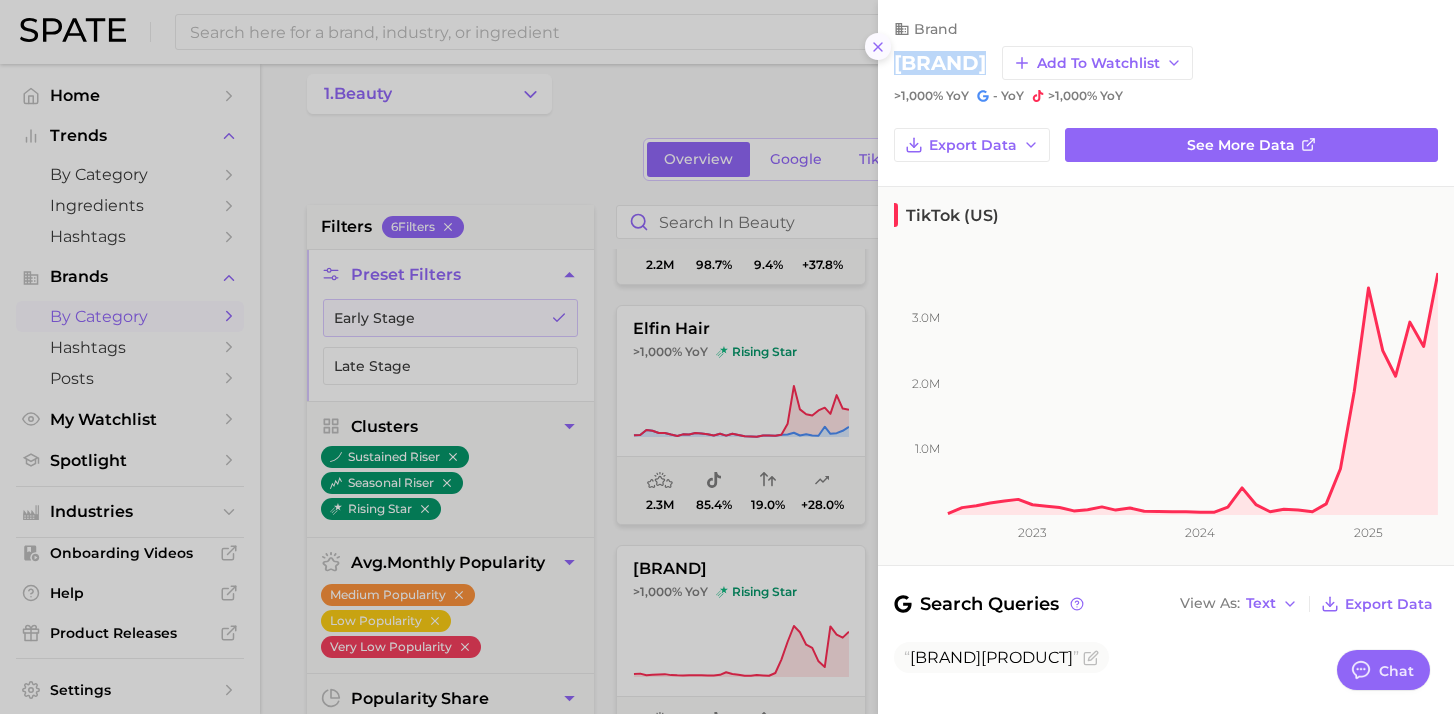 click 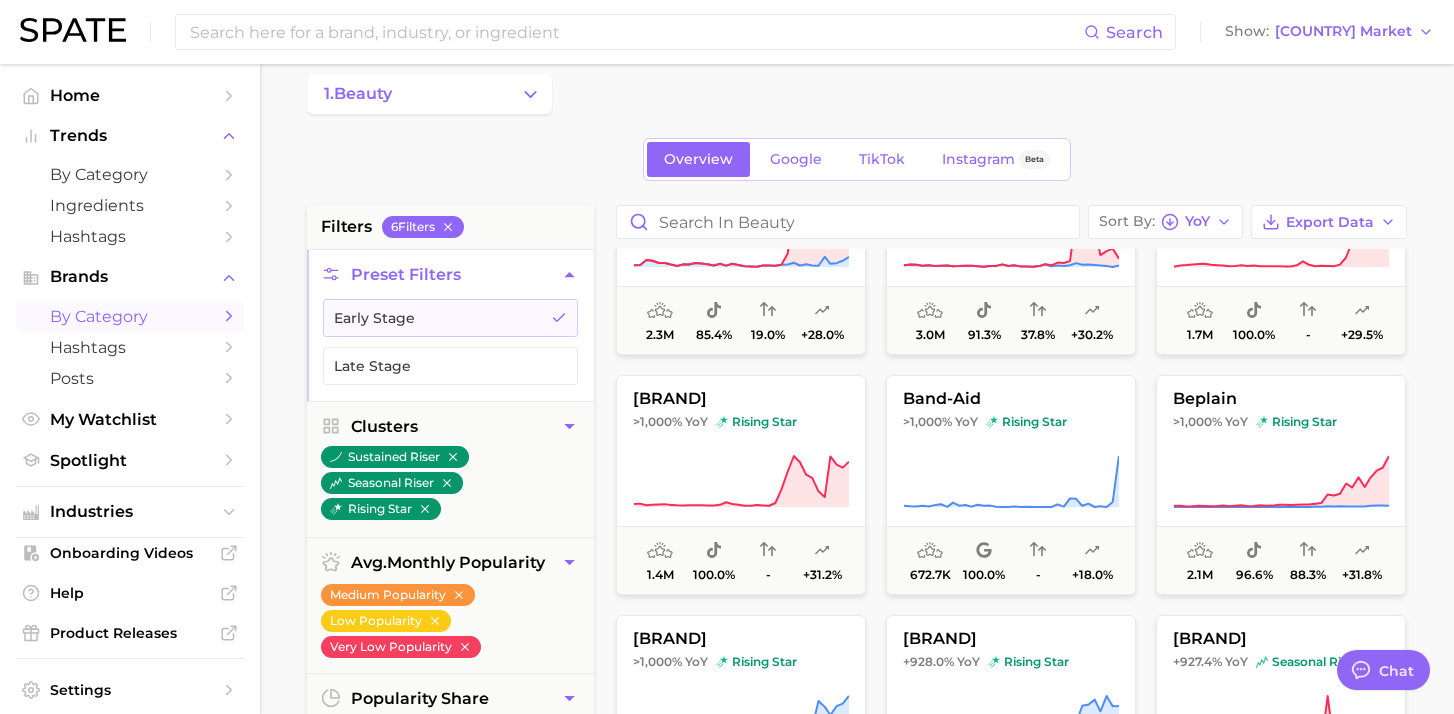 scroll, scrollTop: 605, scrollLeft: 0, axis: vertical 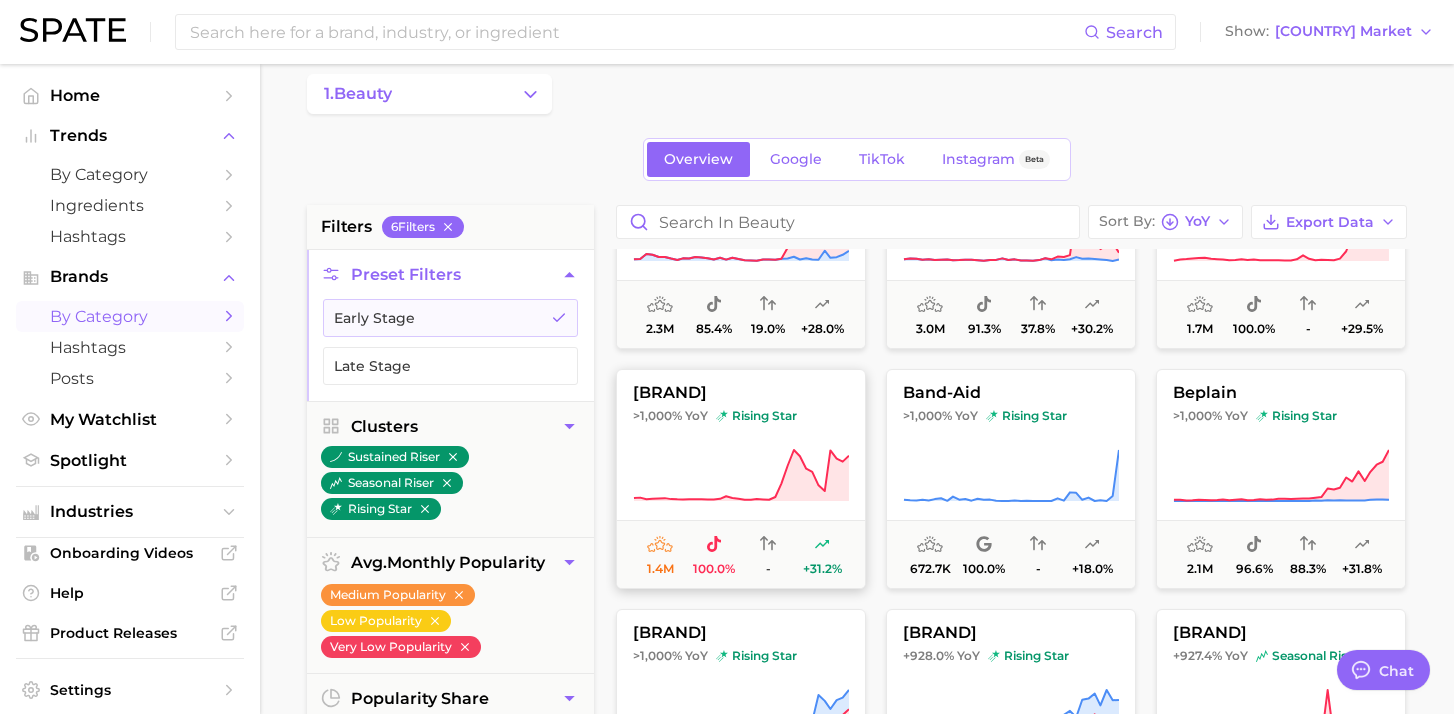 click on "mirror skin" at bounding box center [741, 393] 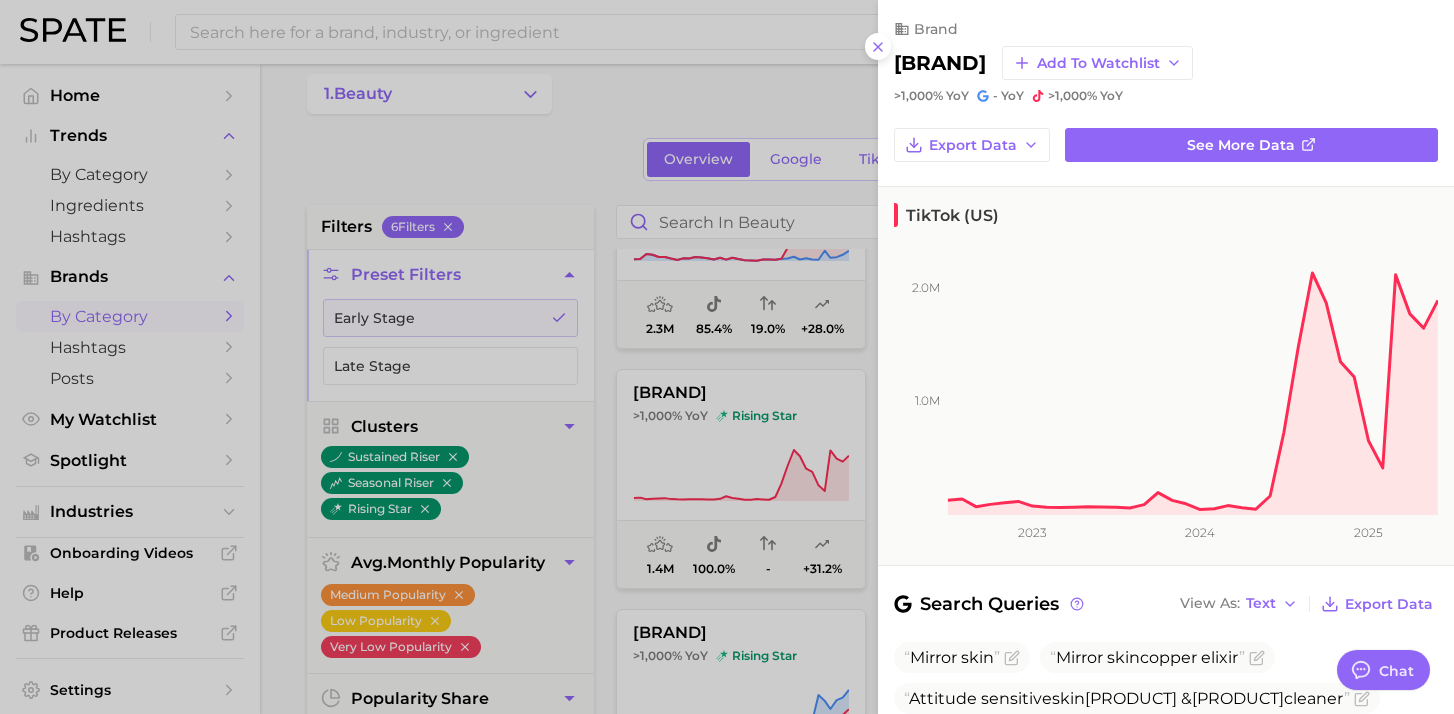 drag, startPoint x: 1007, startPoint y: 61, endPoint x: 895, endPoint y: 59, distance: 112.01785 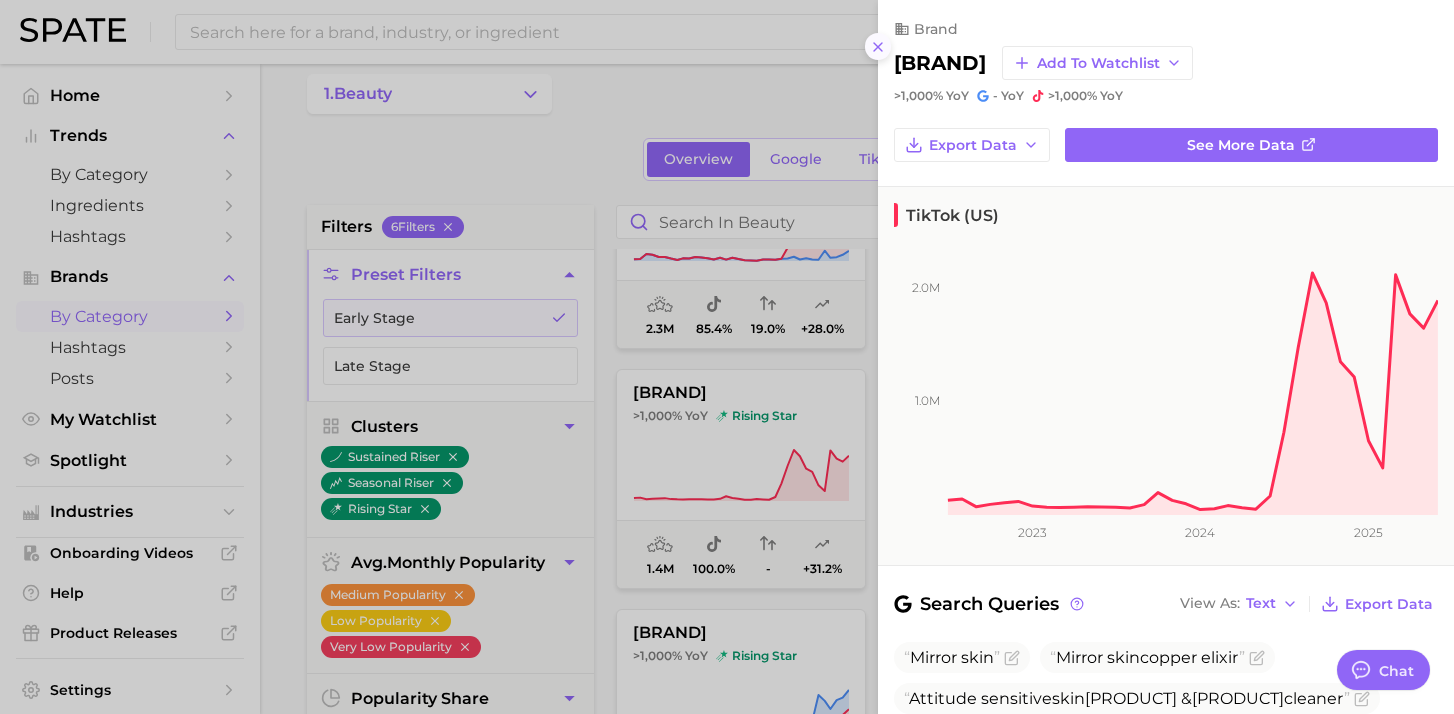 click at bounding box center [878, 46] 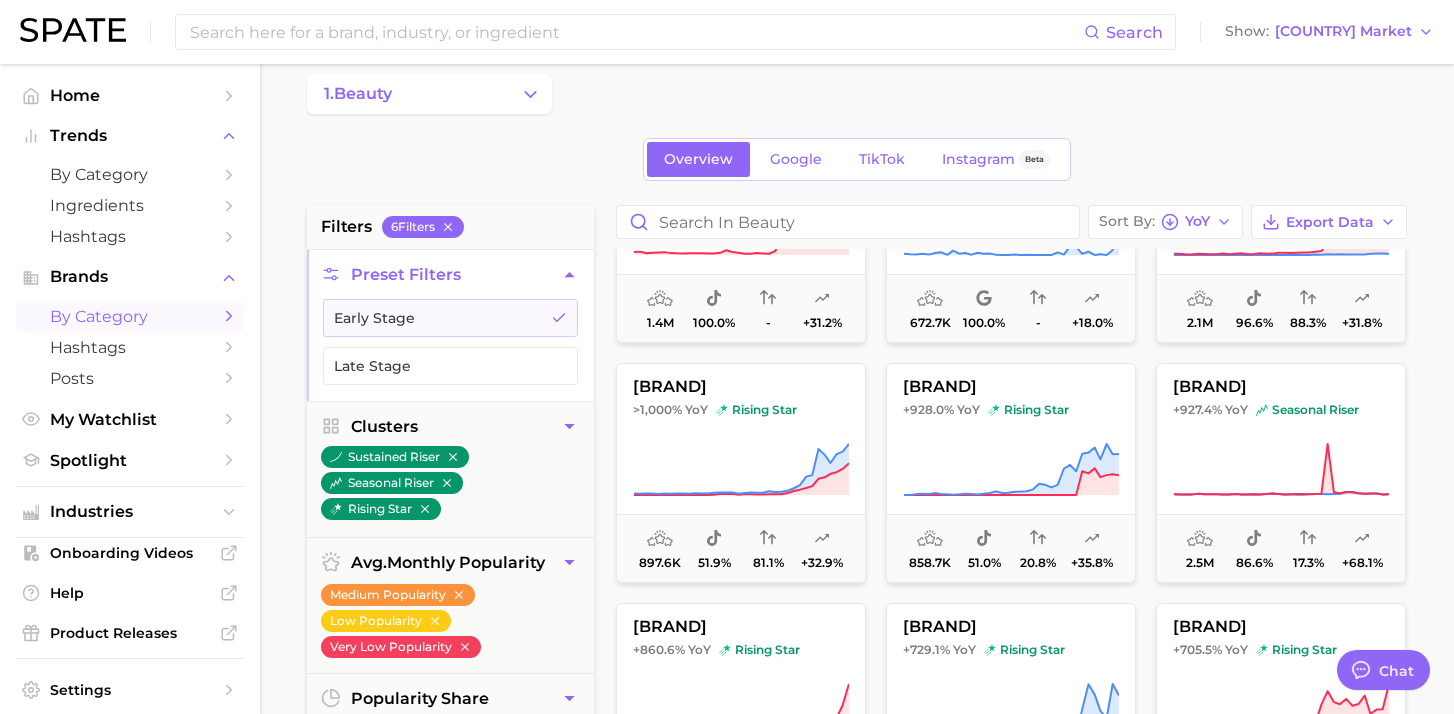 scroll, scrollTop: 852, scrollLeft: 0, axis: vertical 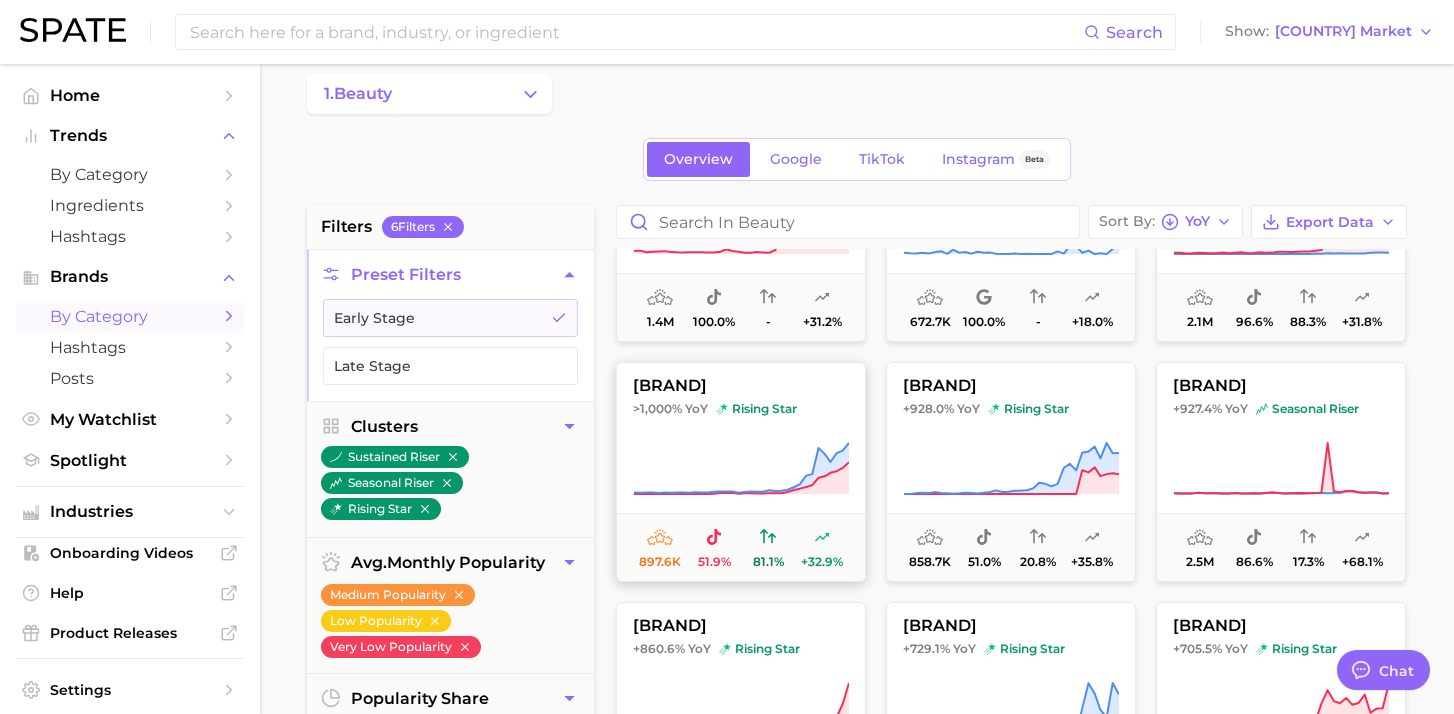 click on "french avenue" at bounding box center [741, 386] 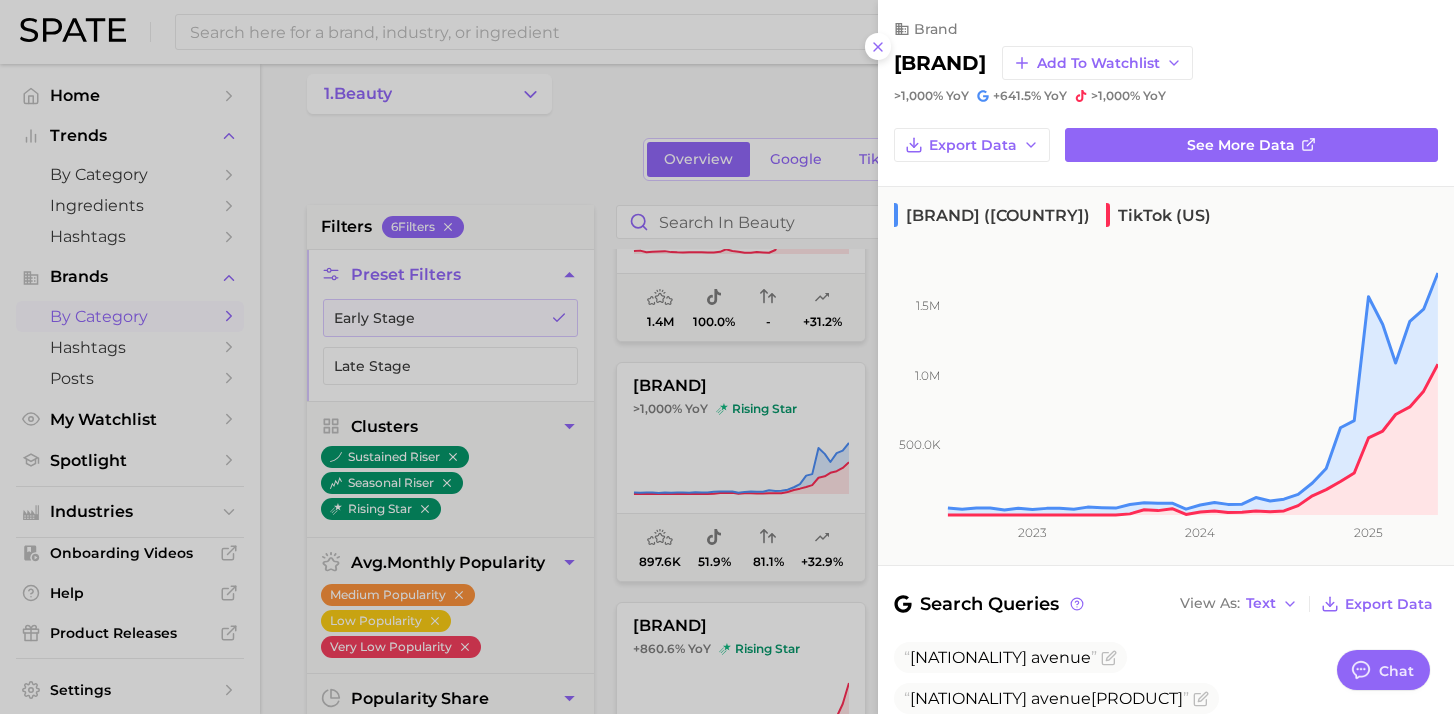 drag, startPoint x: 1051, startPoint y: 60, endPoint x: 895, endPoint y: 64, distance: 156.05127 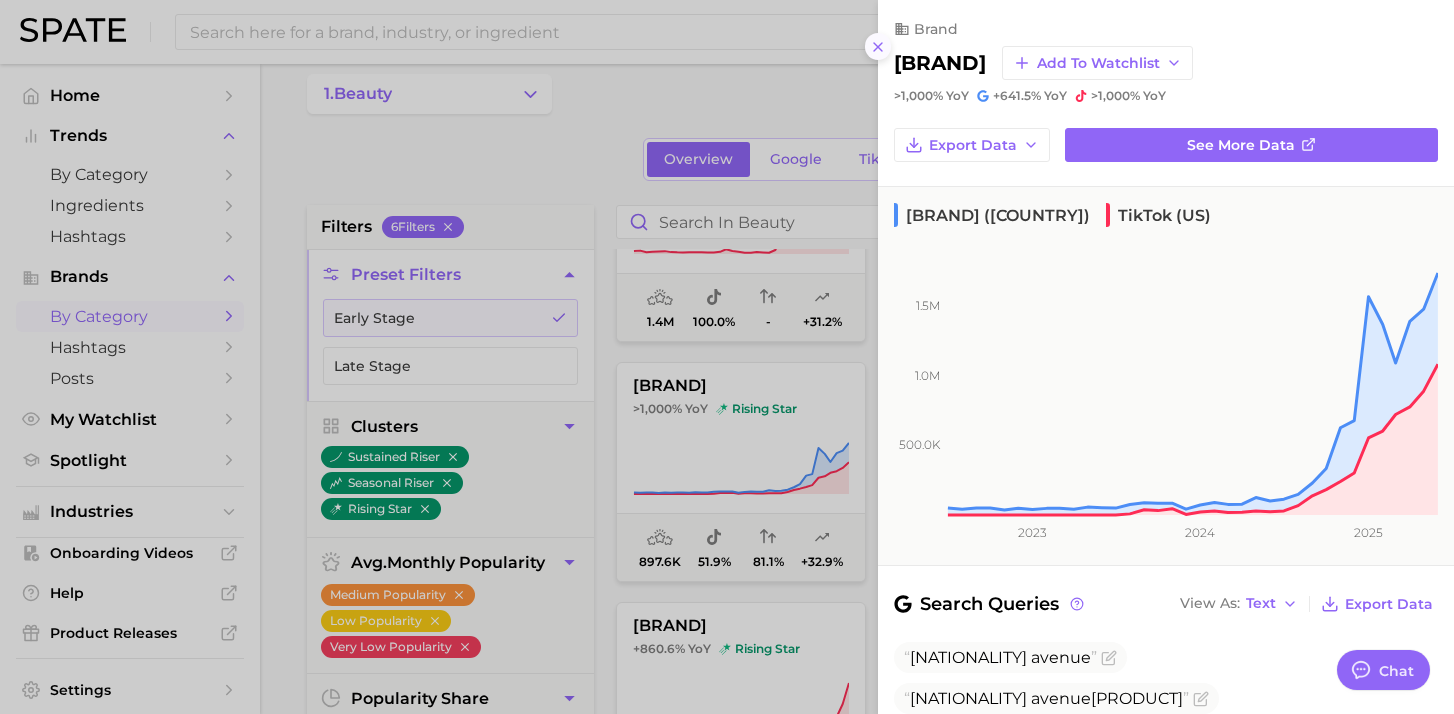 click 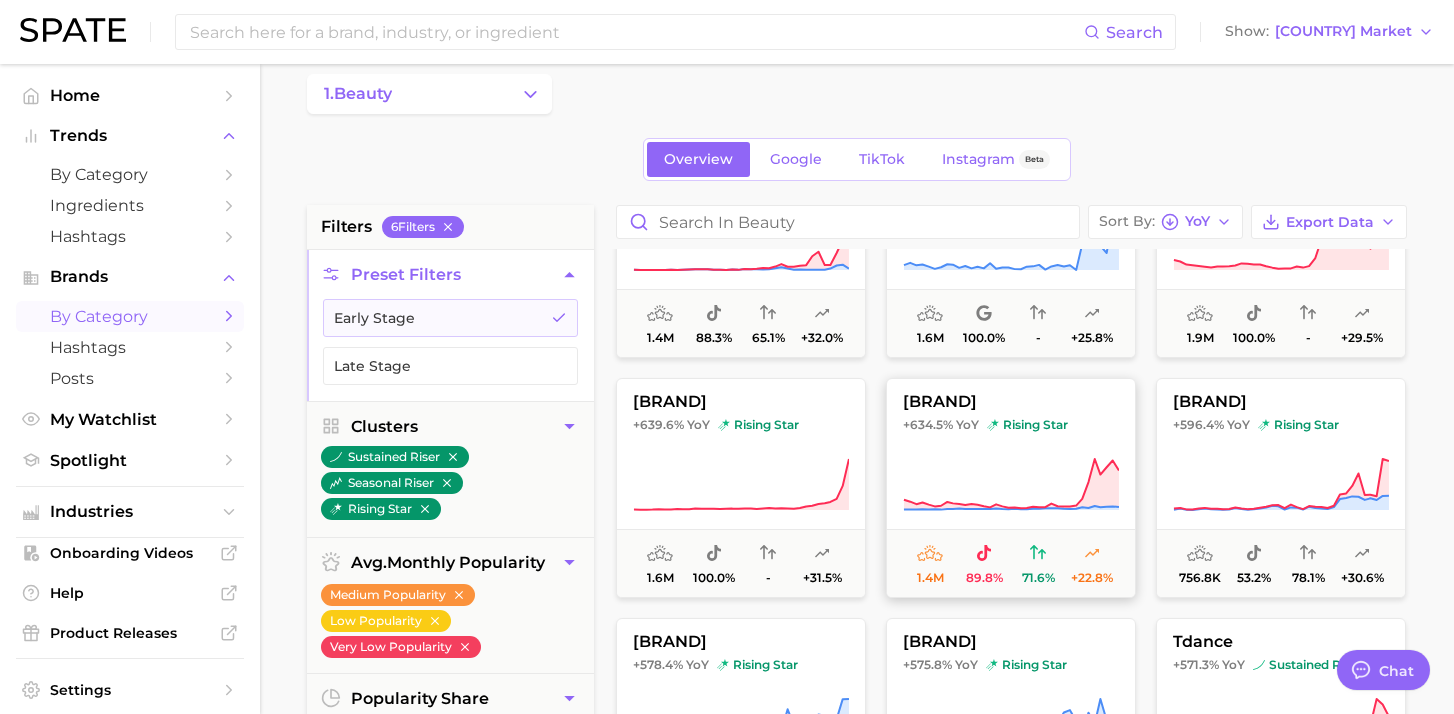 scroll, scrollTop: 1349, scrollLeft: 0, axis: vertical 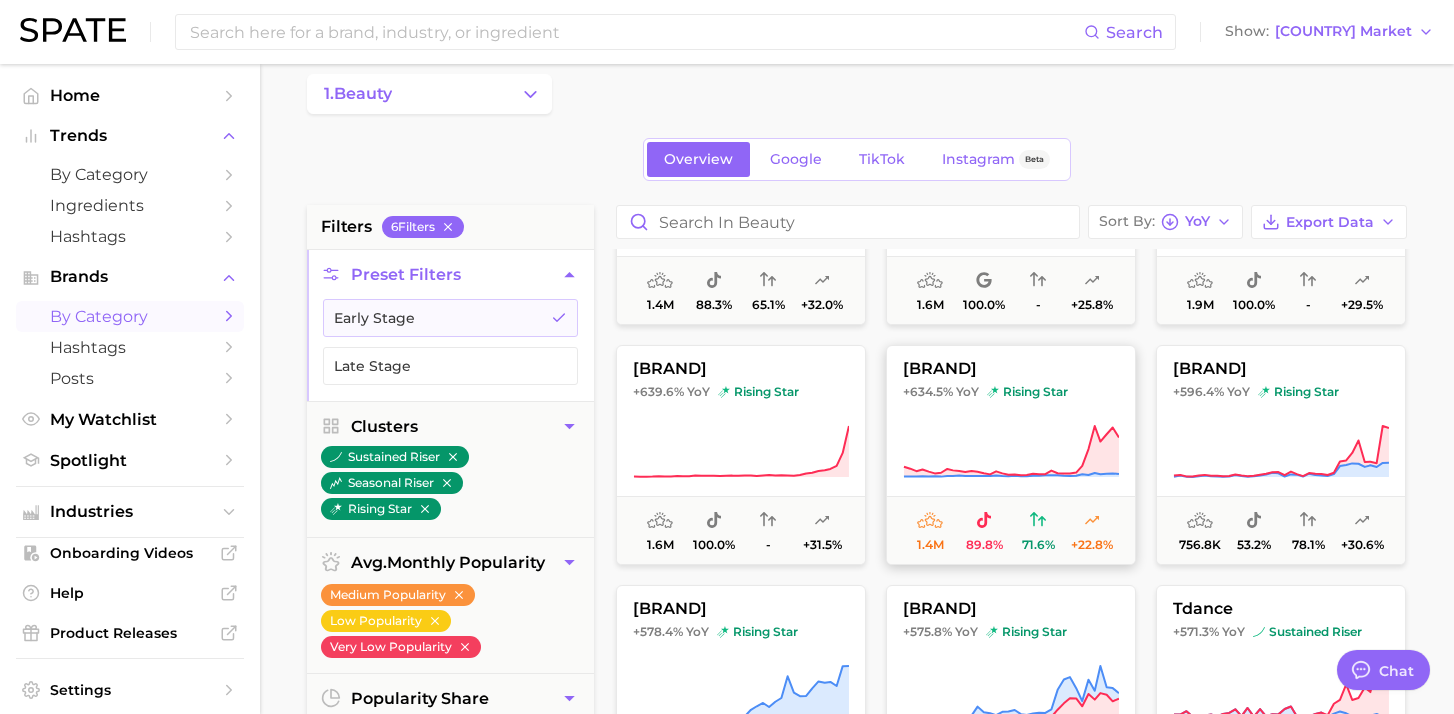 click on "rising star" at bounding box center (1027, 392) 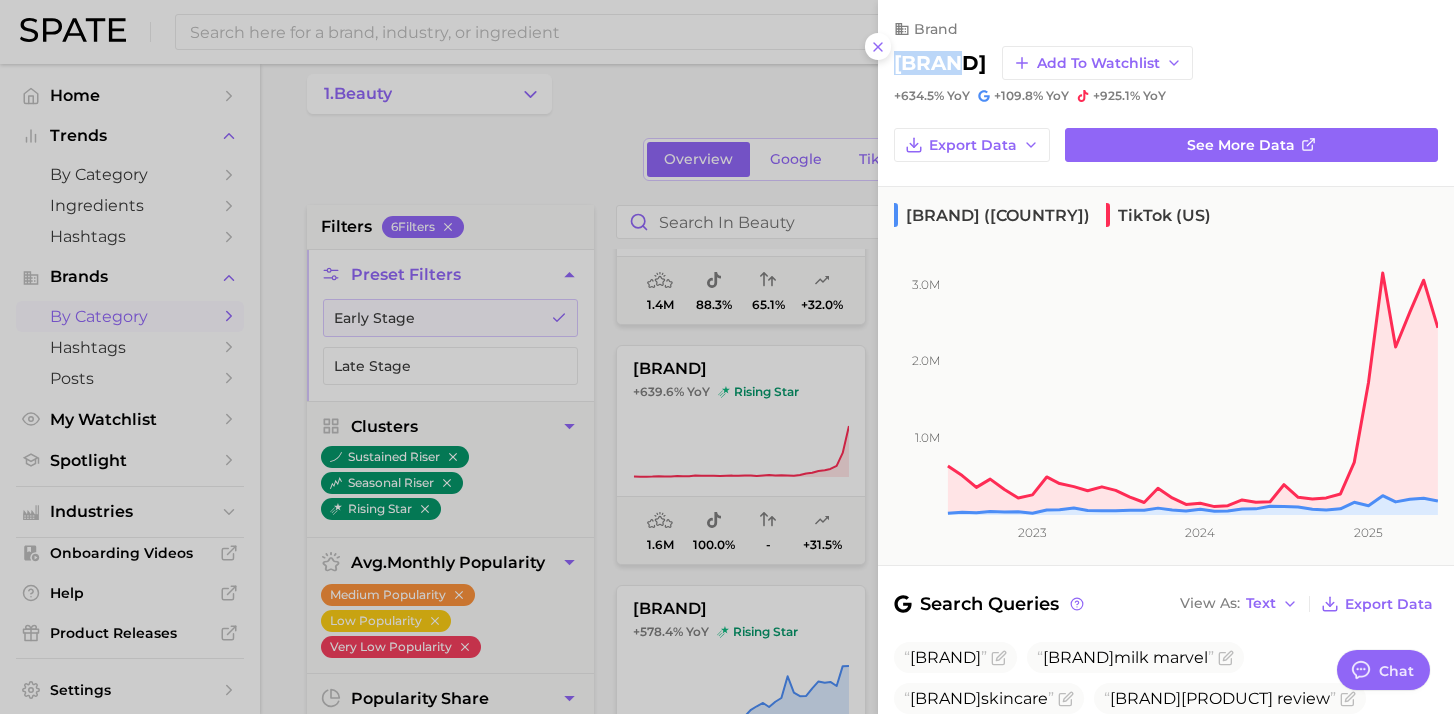 drag, startPoint x: 971, startPoint y: 70, endPoint x: 899, endPoint y: 71, distance: 72.00694 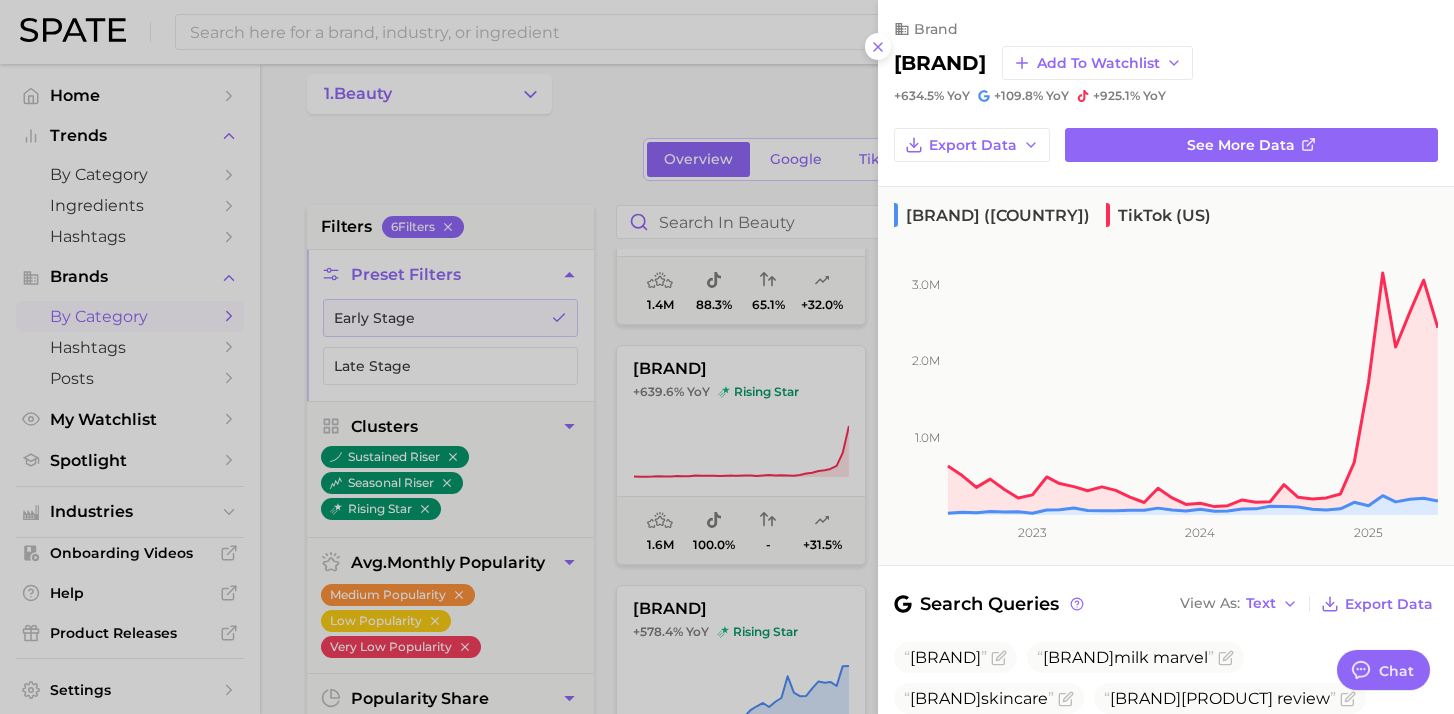 click at bounding box center [727, 357] 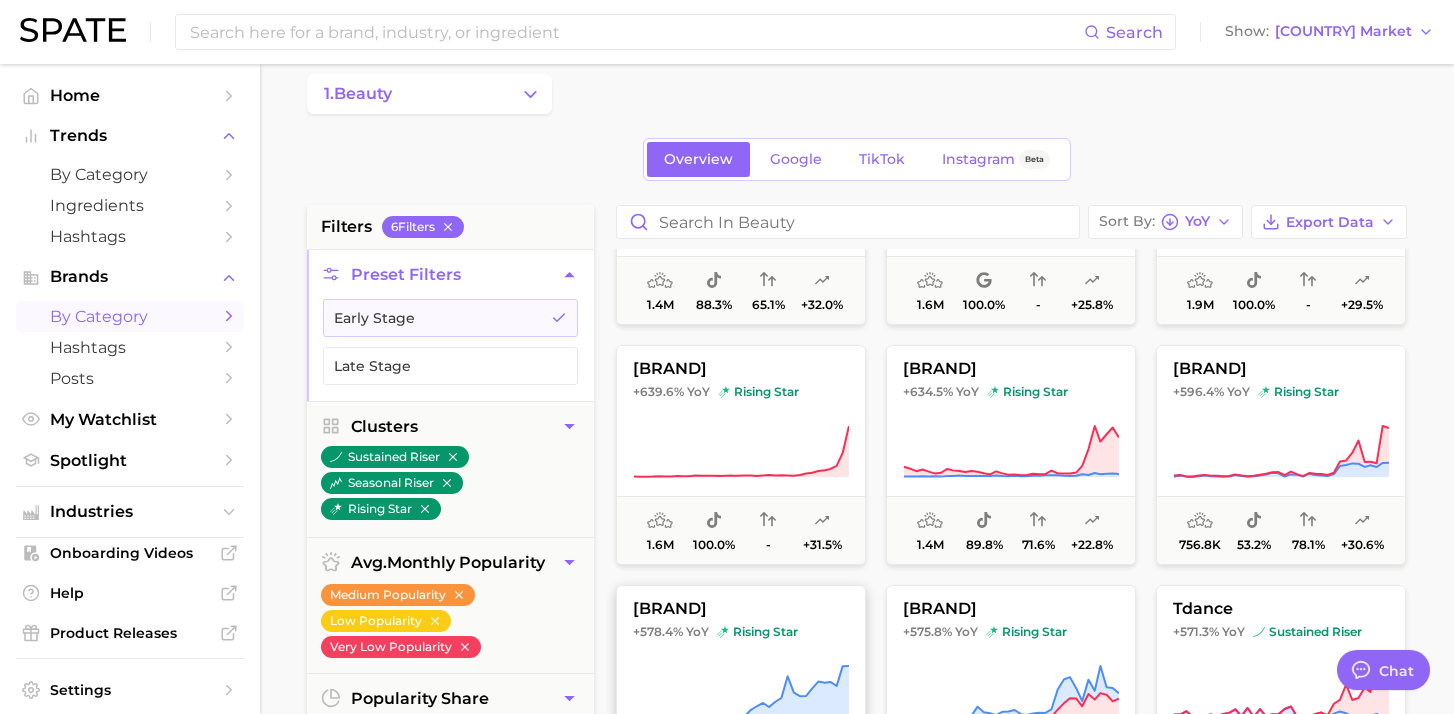 click on "cabtreo" at bounding box center (741, 609) 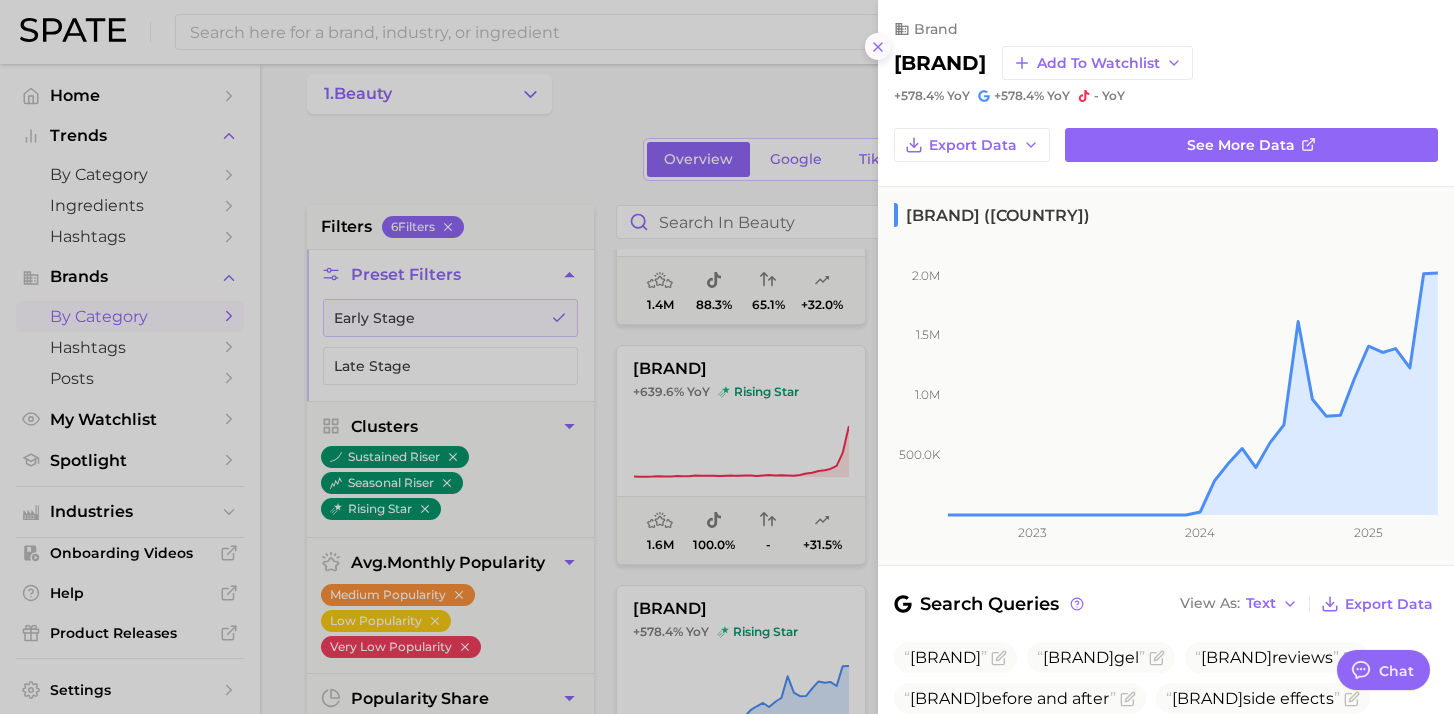 click at bounding box center (878, 46) 